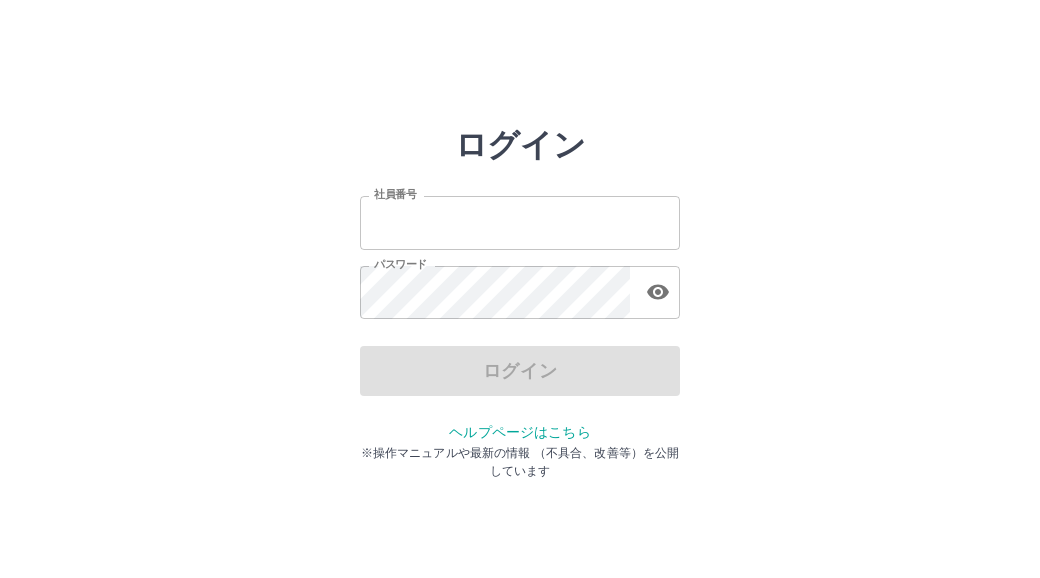 scroll, scrollTop: 0, scrollLeft: 0, axis: both 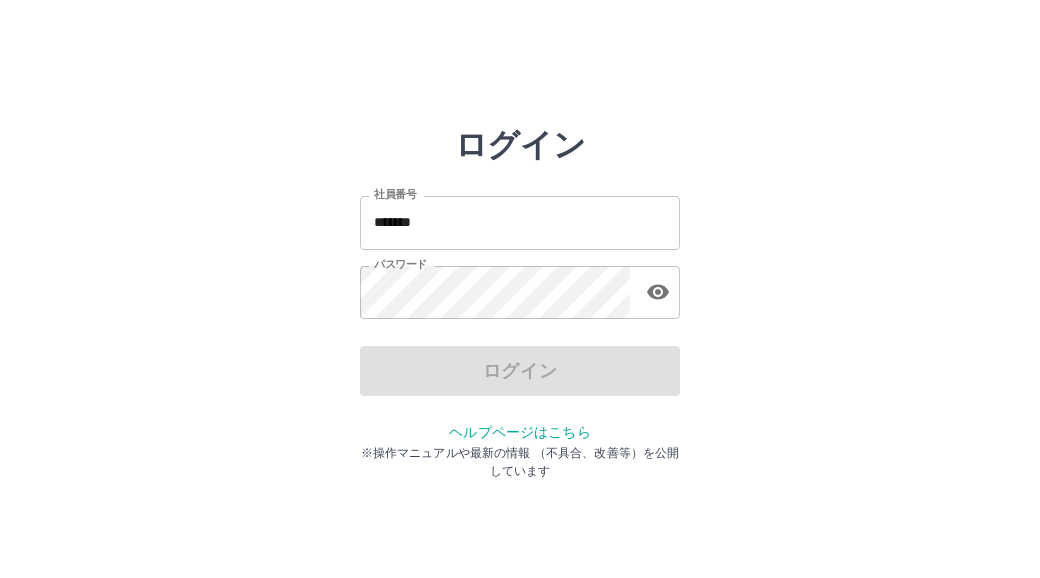 click on "ログイン" at bounding box center (520, 371) 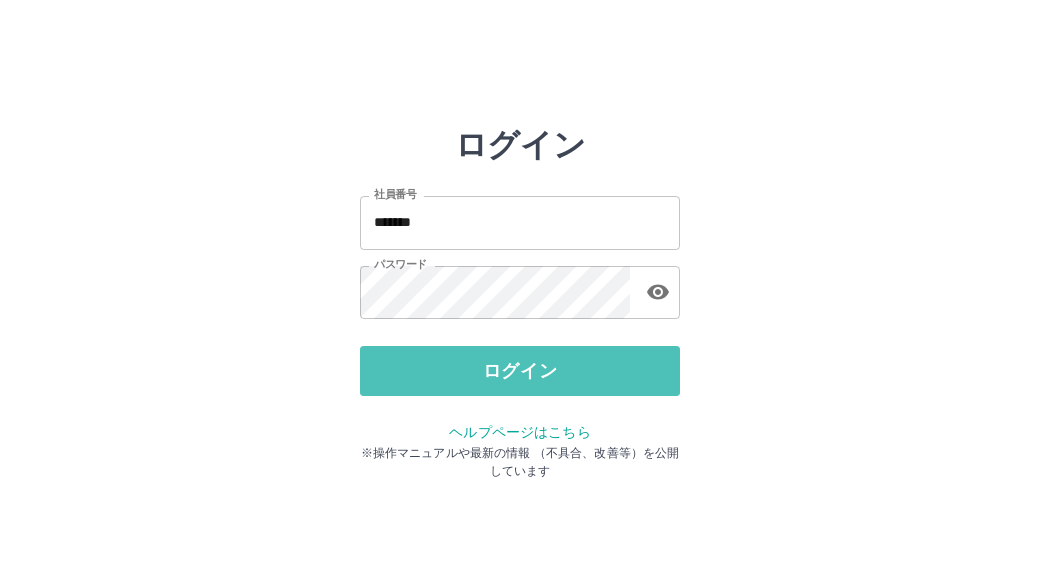 click on "ログイン" at bounding box center [520, 371] 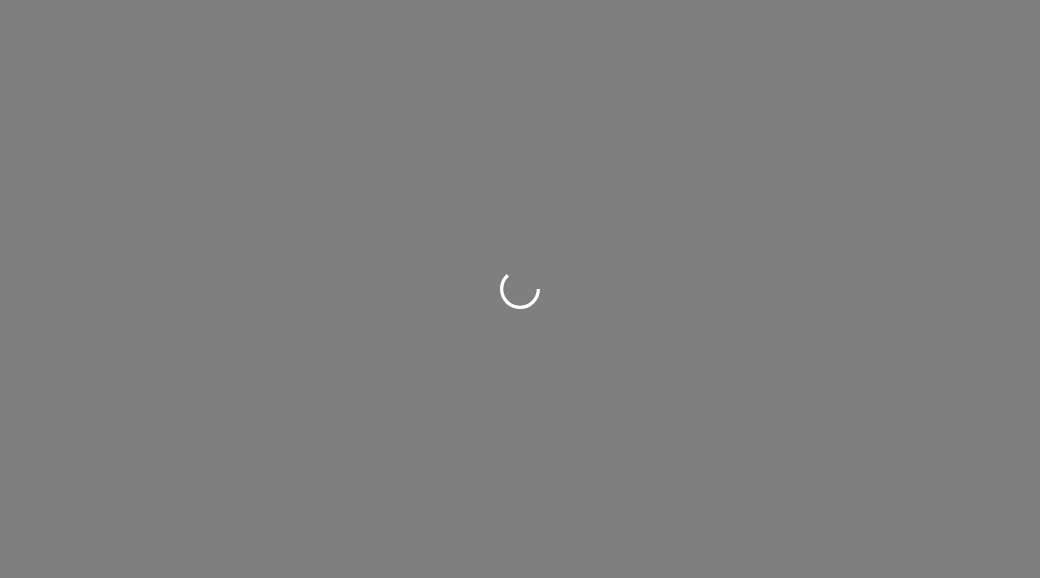 scroll, scrollTop: 0, scrollLeft: 0, axis: both 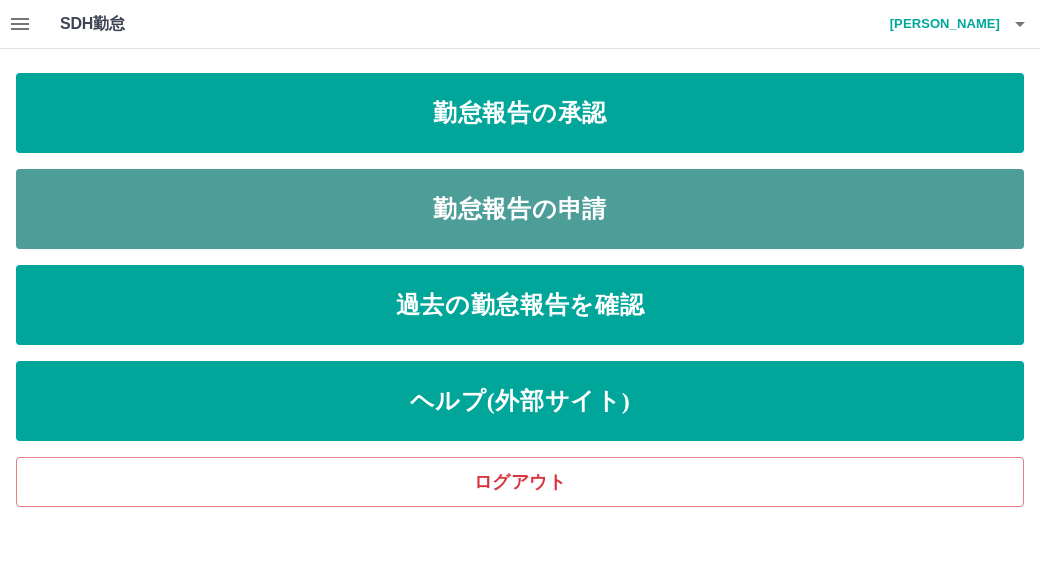 click on "勤怠報告の申請" at bounding box center [520, 209] 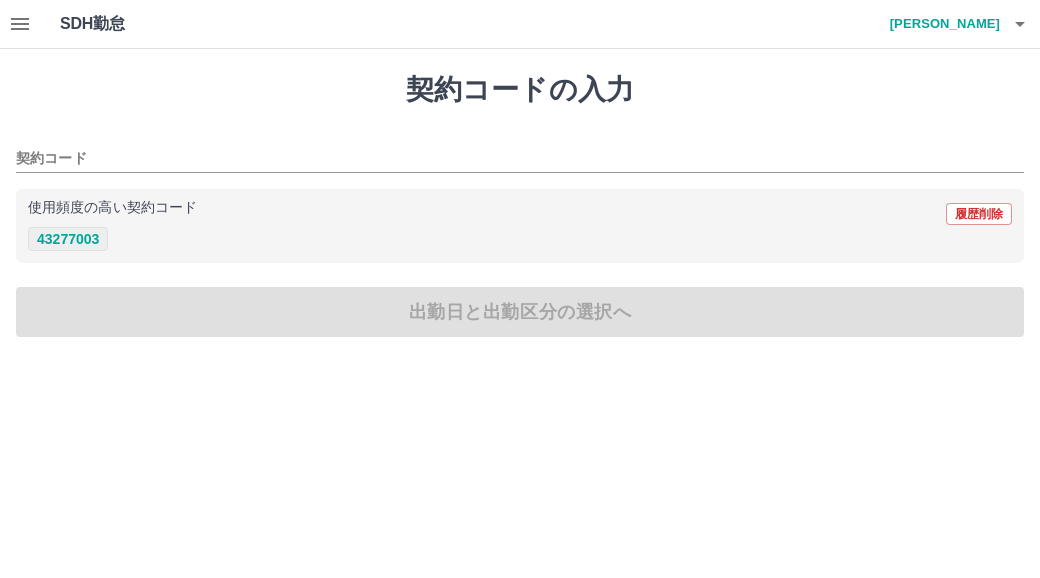 click on "43277003" at bounding box center [68, 239] 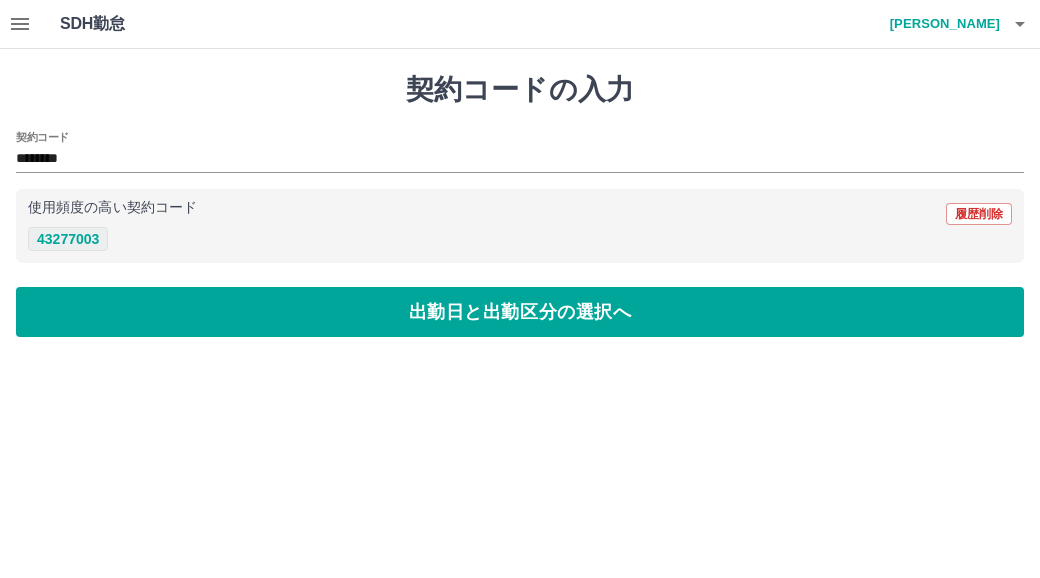 type on "********" 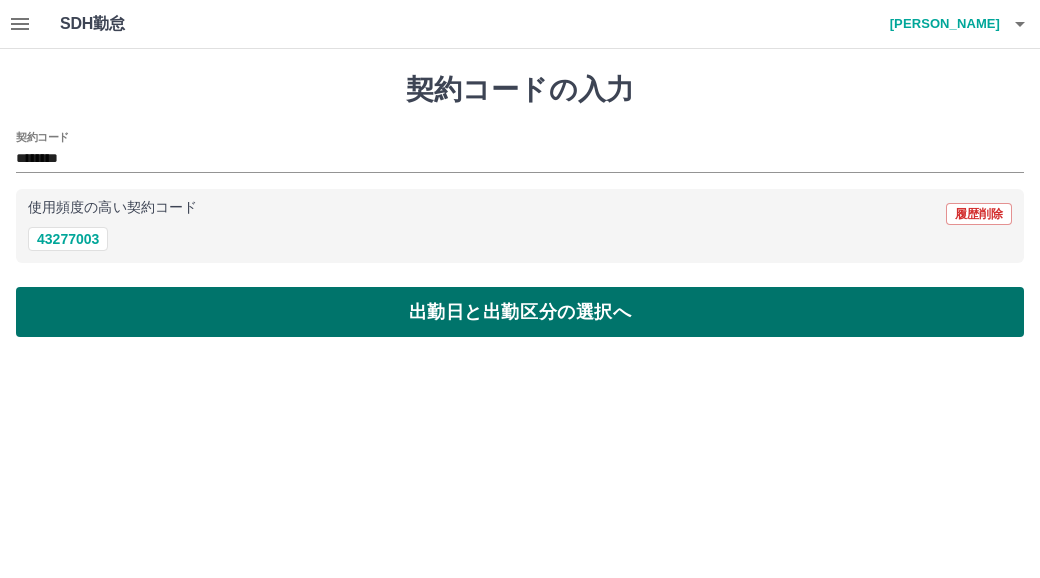 click on "出勤日と出勤区分の選択へ" at bounding box center (520, 312) 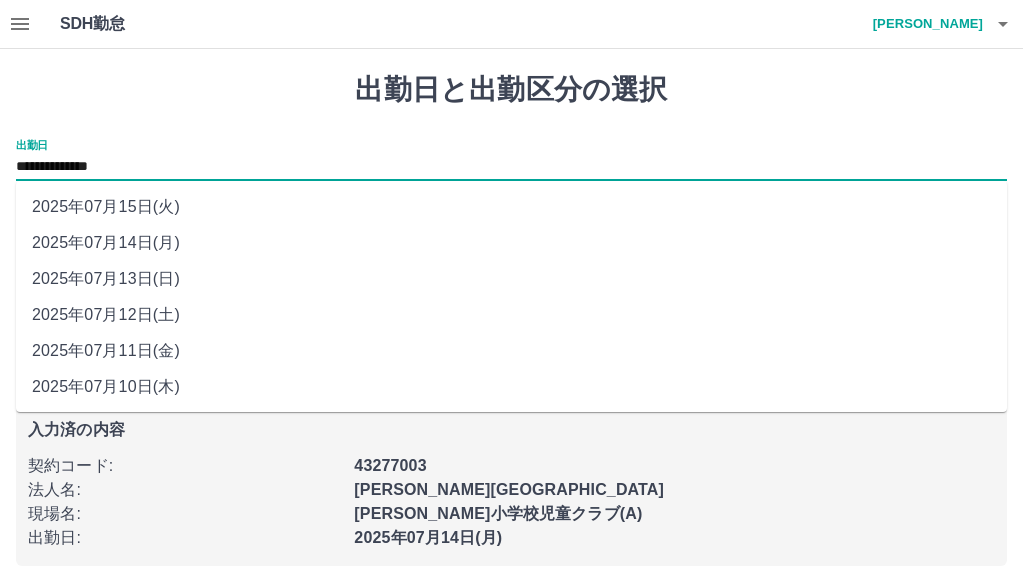 click on "**********" at bounding box center (511, 167) 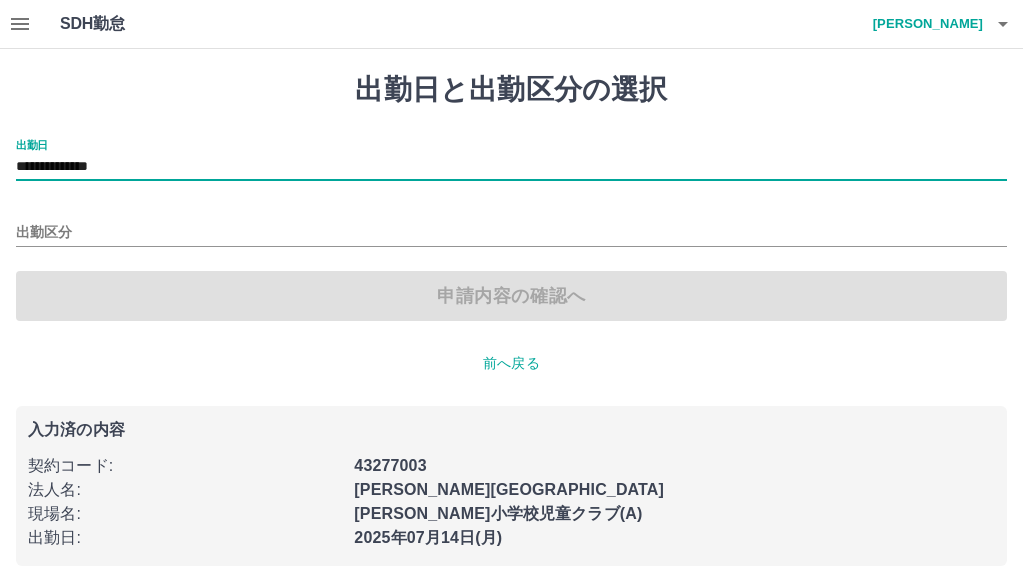 click on "前へ戻る" at bounding box center [511, 363] 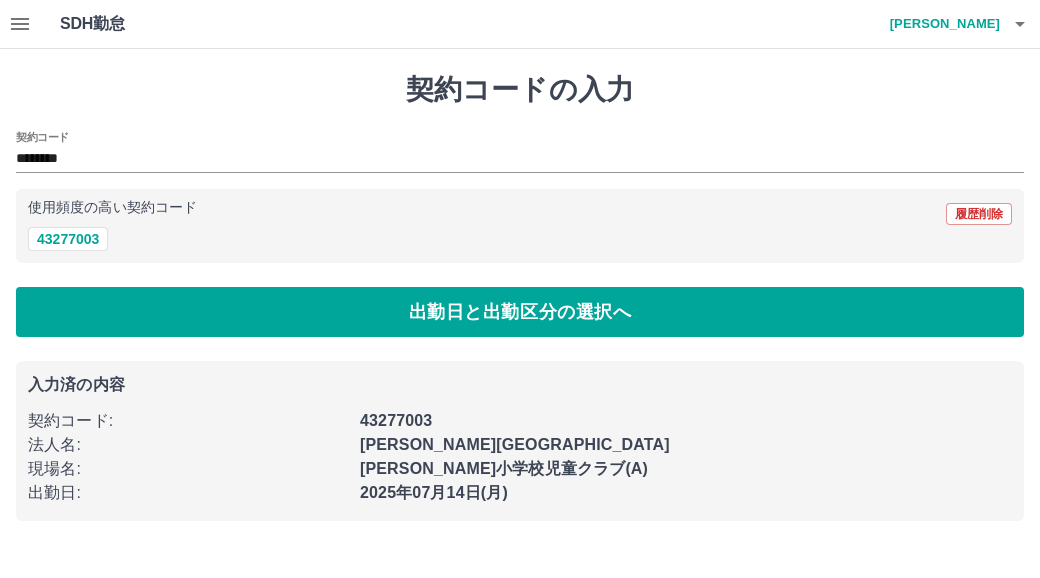 click on "契約コードの入力" at bounding box center [520, 90] 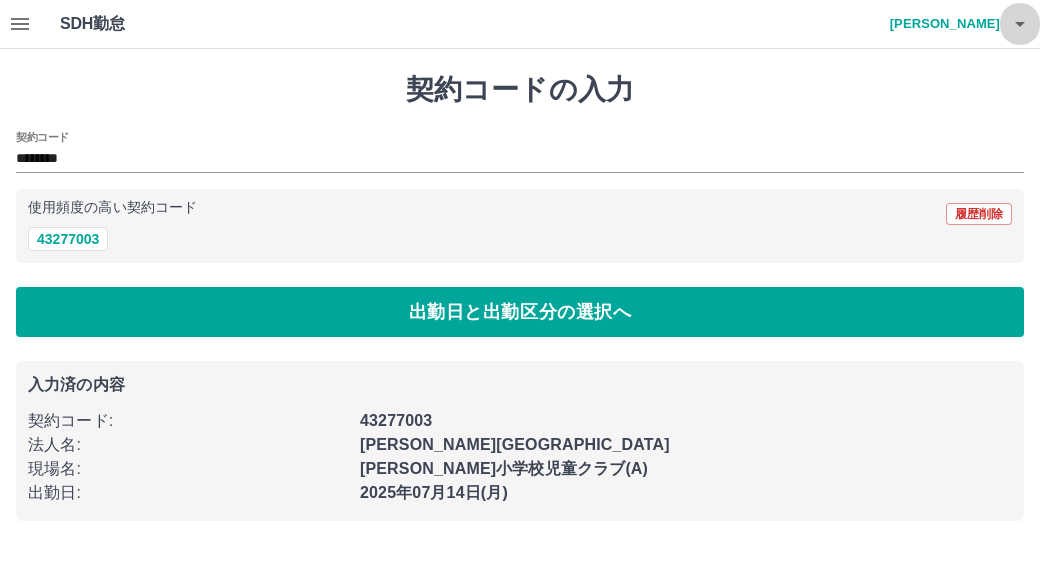 click 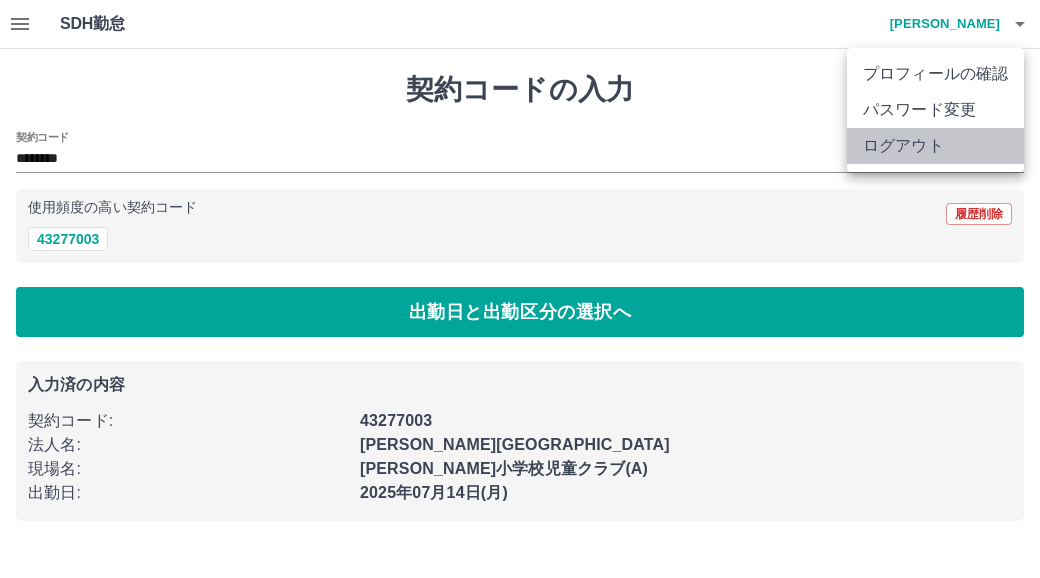 click on "ログアウト" at bounding box center (935, 146) 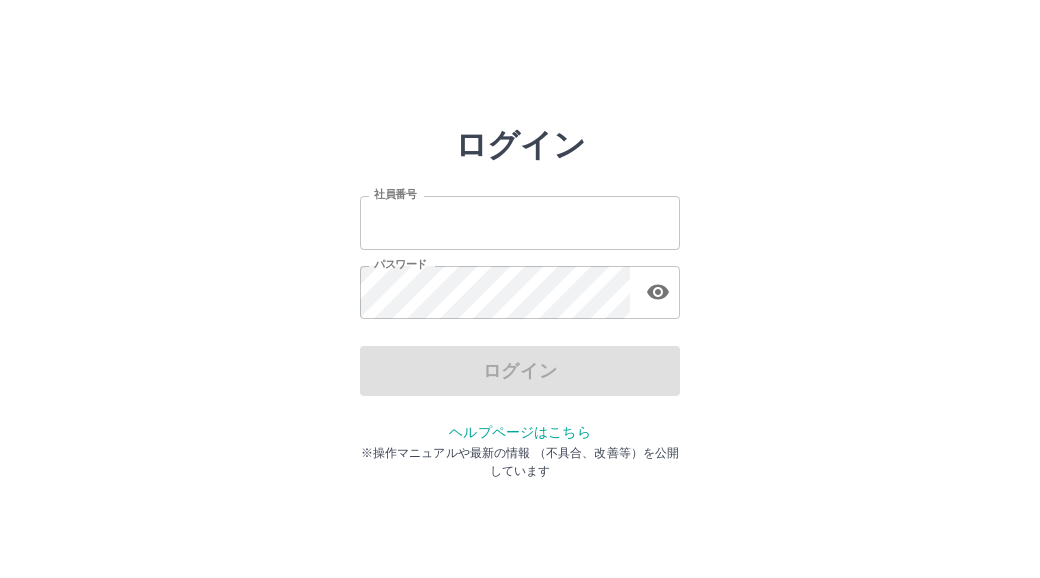 scroll, scrollTop: 0, scrollLeft: 0, axis: both 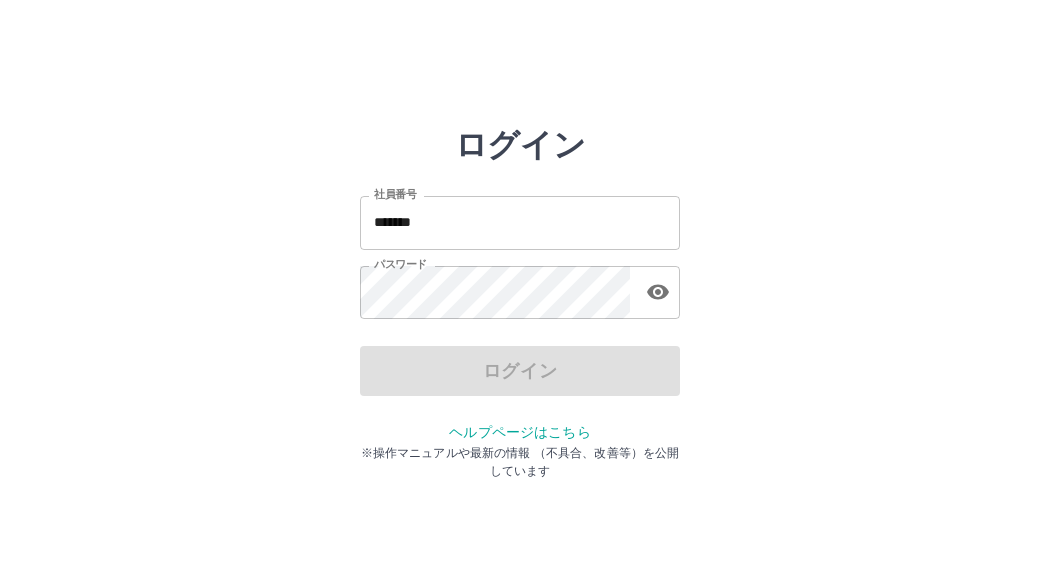 click on "ログイン" at bounding box center [520, 371] 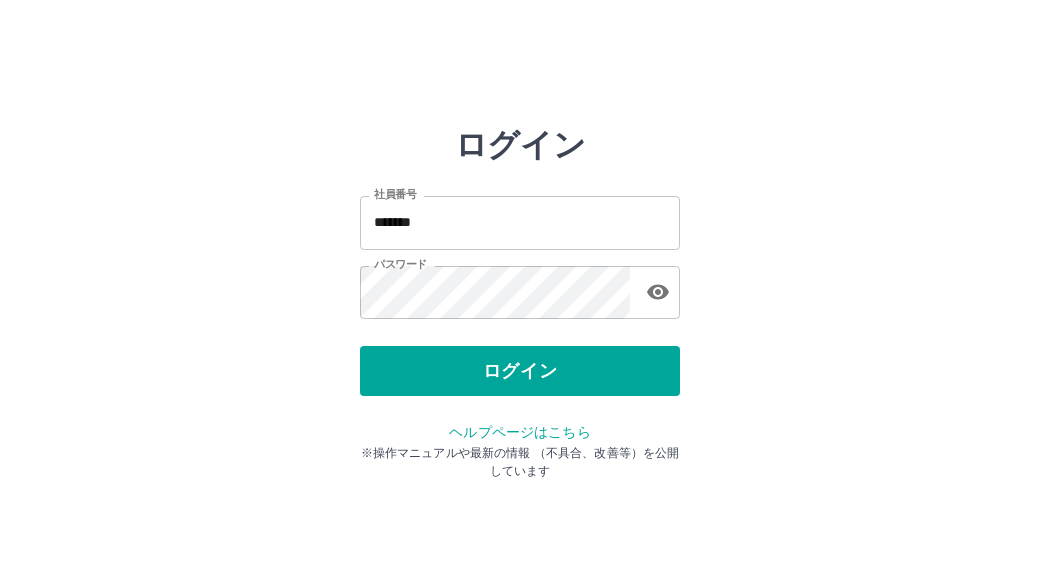click on "ログイン" at bounding box center [520, 371] 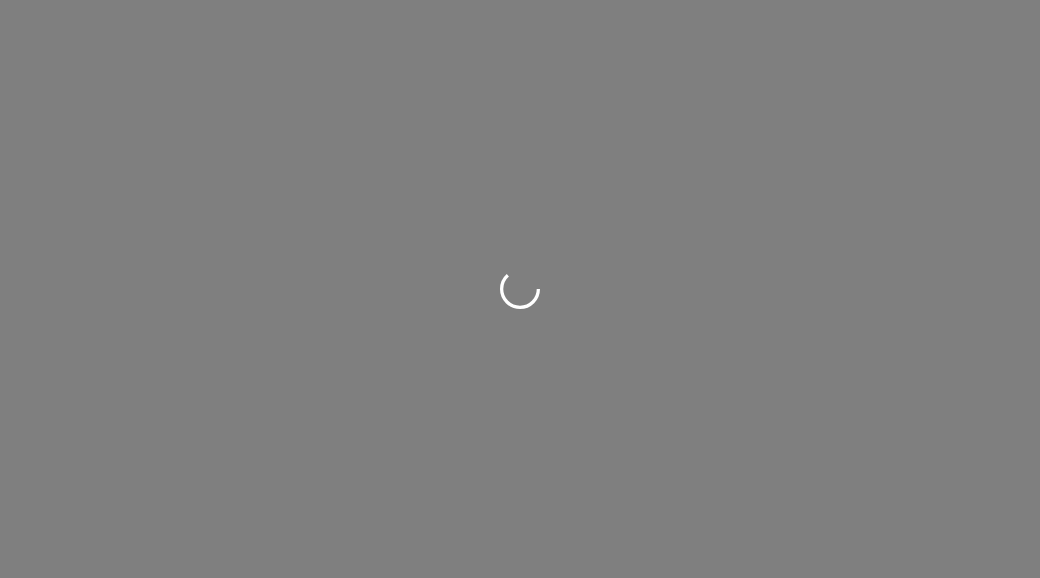 scroll, scrollTop: 0, scrollLeft: 0, axis: both 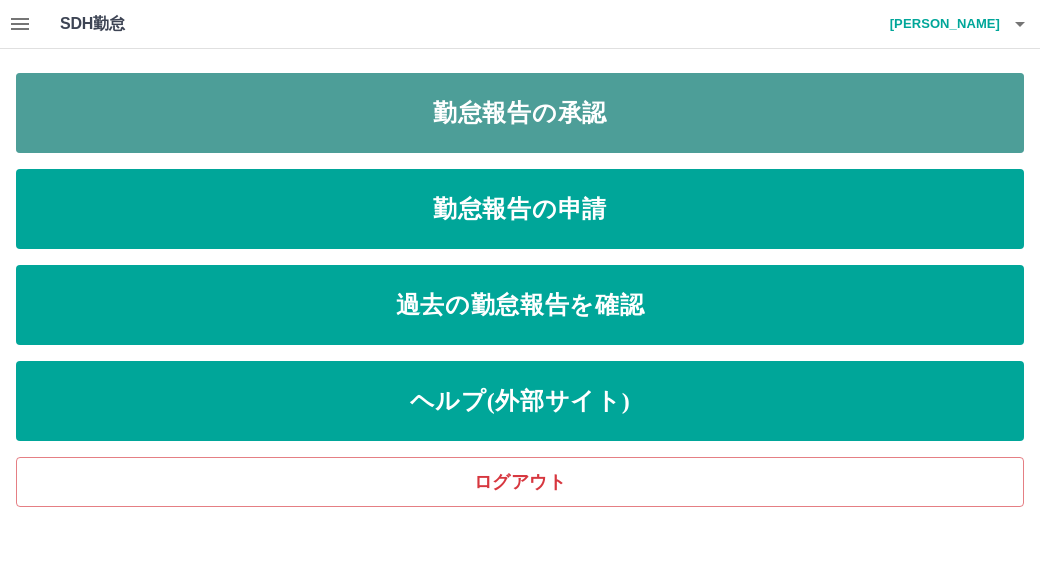 click on "勤怠報告の承認" at bounding box center [520, 113] 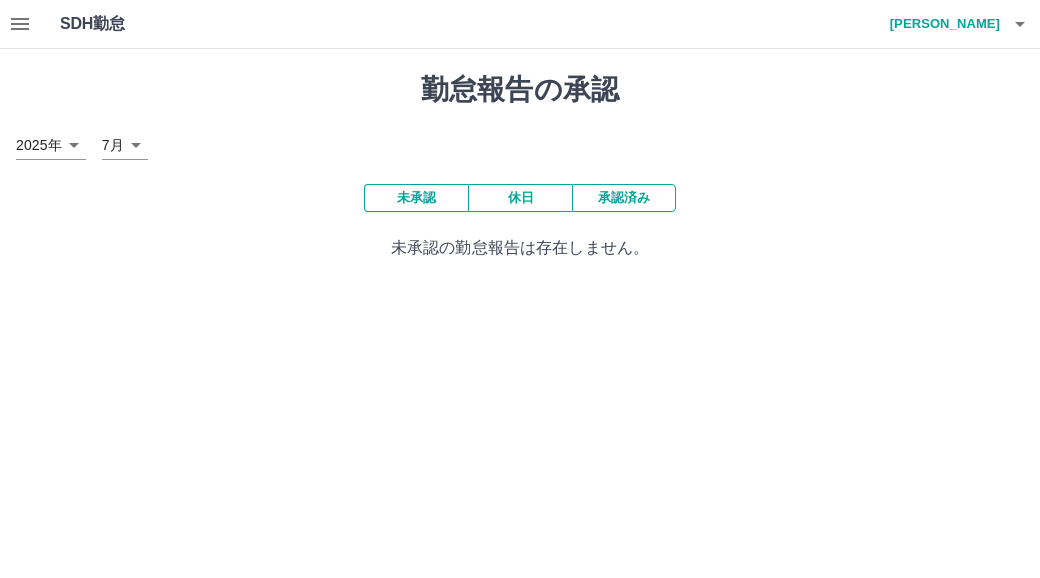 click on "SDH勤怠 紺野　利次 勤怠報告の承認 2025年 **** 7月 * 未承認 休日 承認済み 未承認の勤怠報告は存在しません。 SDH勤怠" at bounding box center [520, 142] 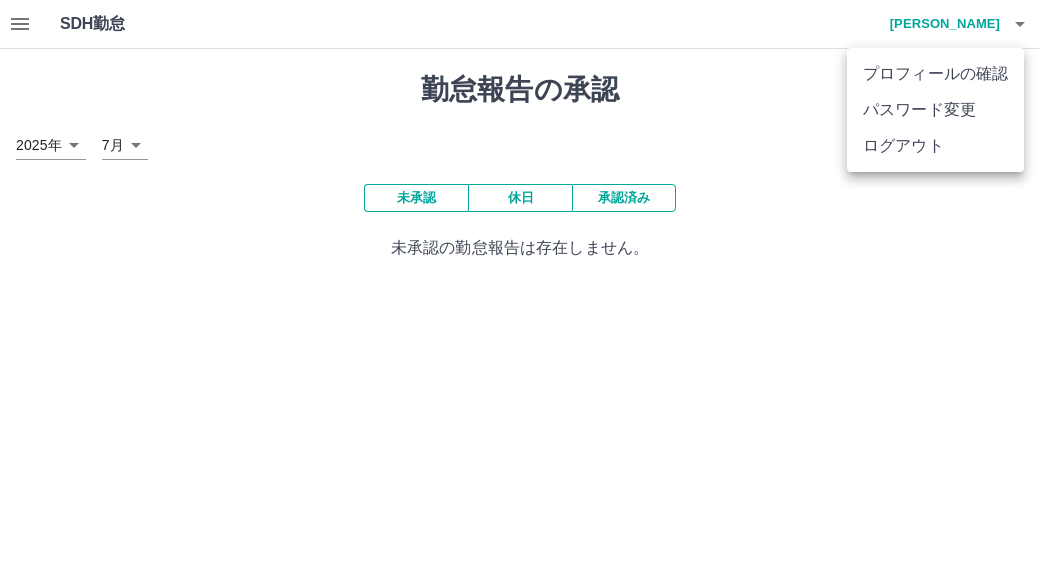 click on "ログアウト" at bounding box center (935, 146) 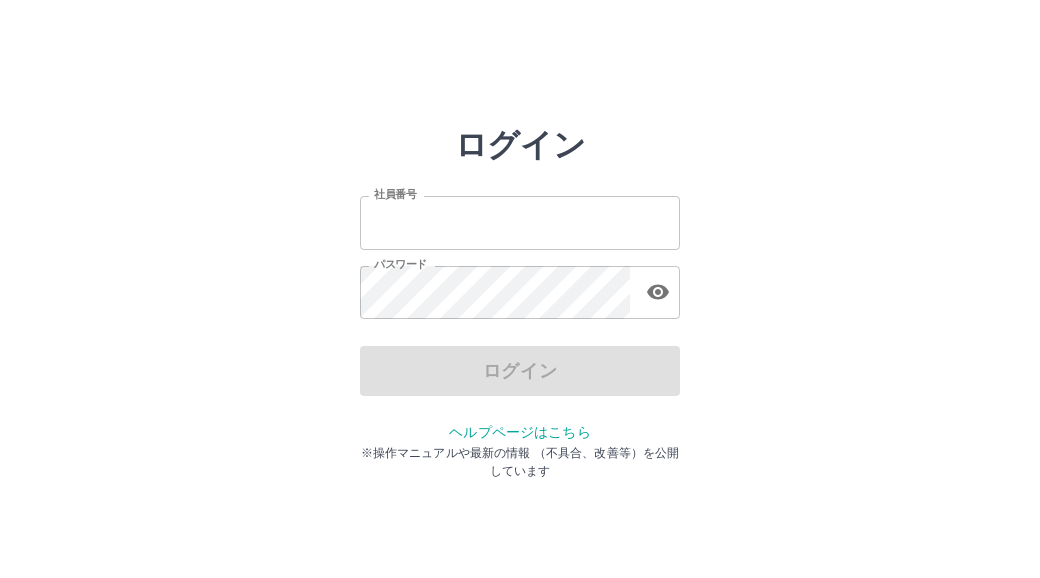 scroll, scrollTop: 0, scrollLeft: 0, axis: both 